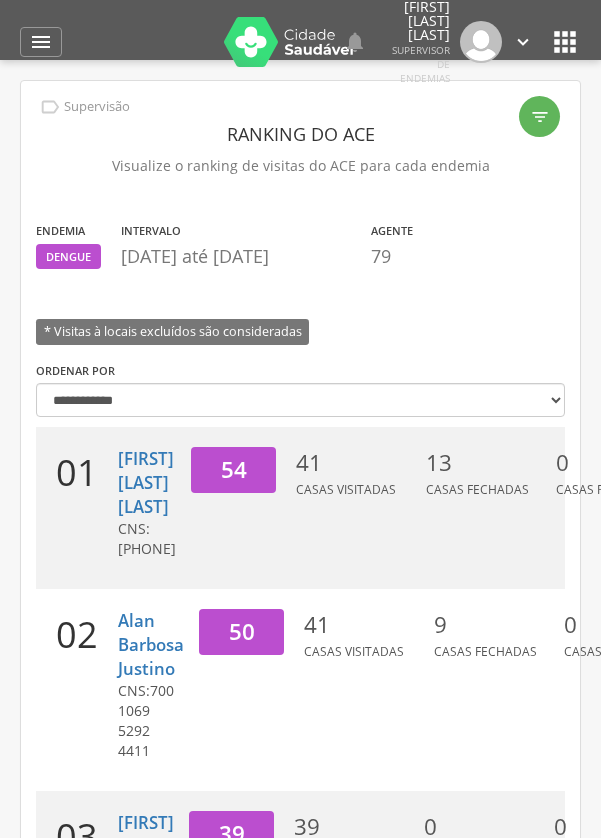 scroll, scrollTop: 0, scrollLeft: 0, axis: both 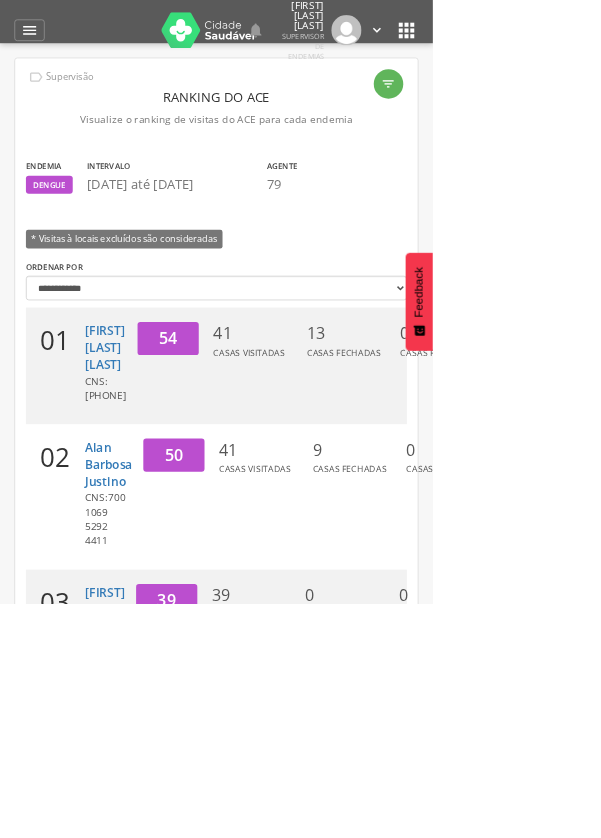 click on "" at bounding box center (41, 42) 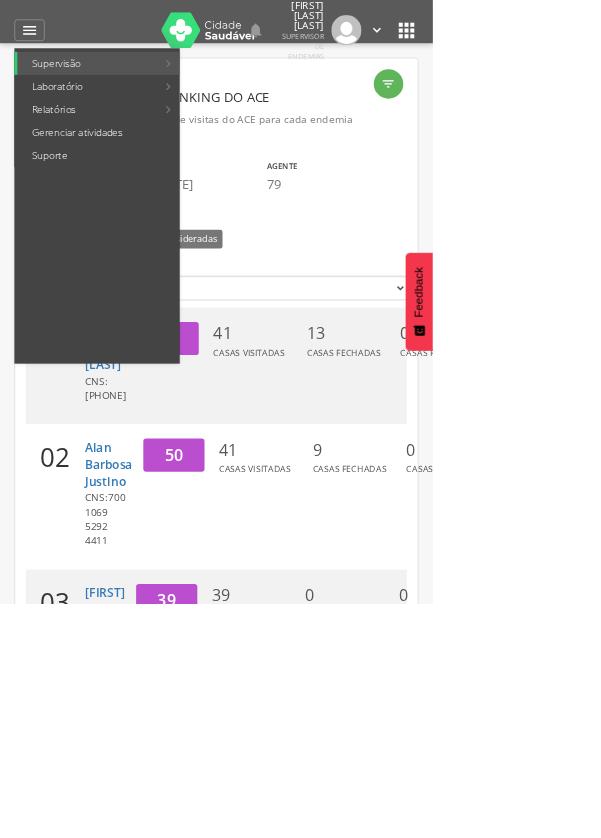 click at bounding box center [290, 419] 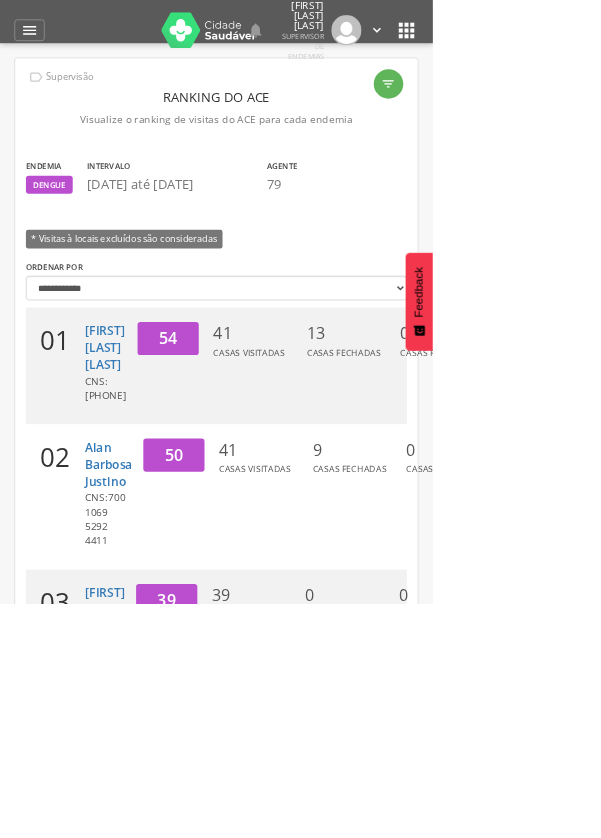 click on "**********" at bounding box center (300, 389) 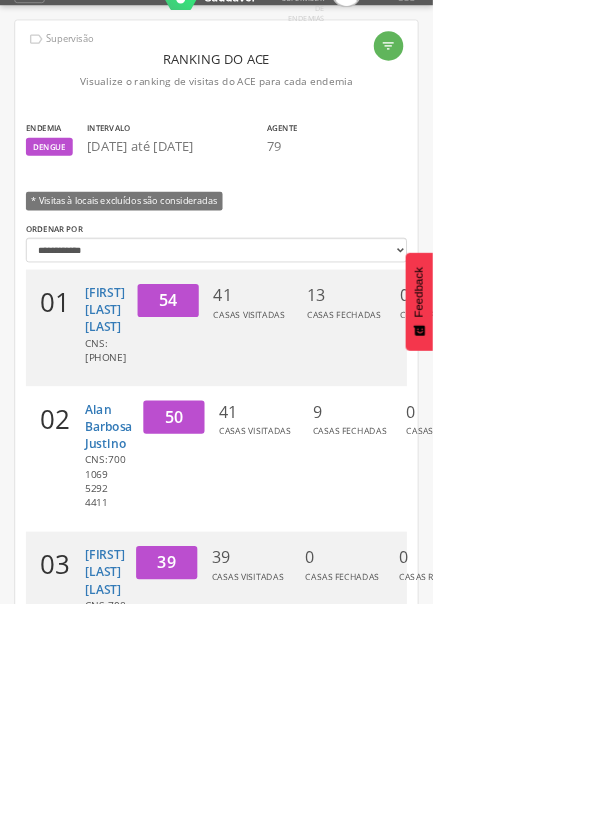 scroll, scrollTop: 0, scrollLeft: 0, axis: both 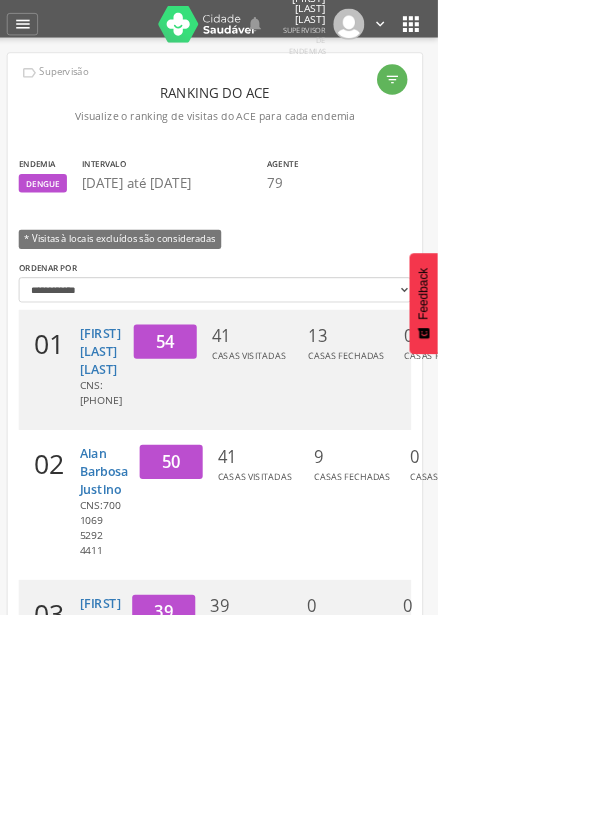 click on "" at bounding box center [565, 42] 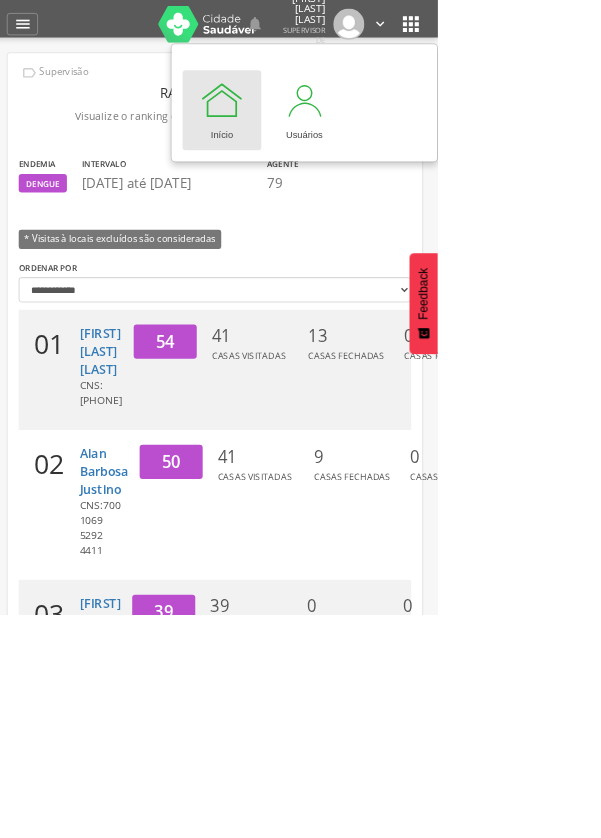 click on "* Visitas à locais excluídos são consideradas" at bounding box center [300, 331] 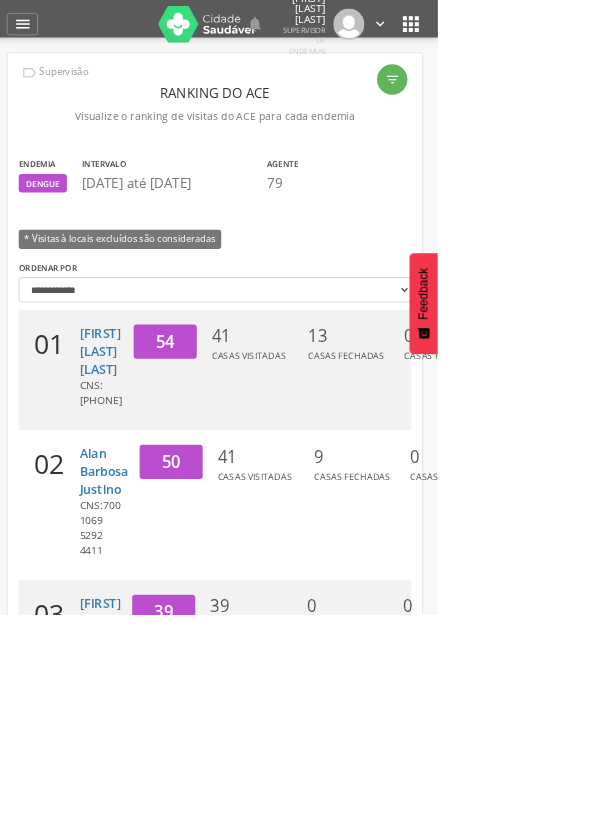 click on "" at bounding box center (539, 116) 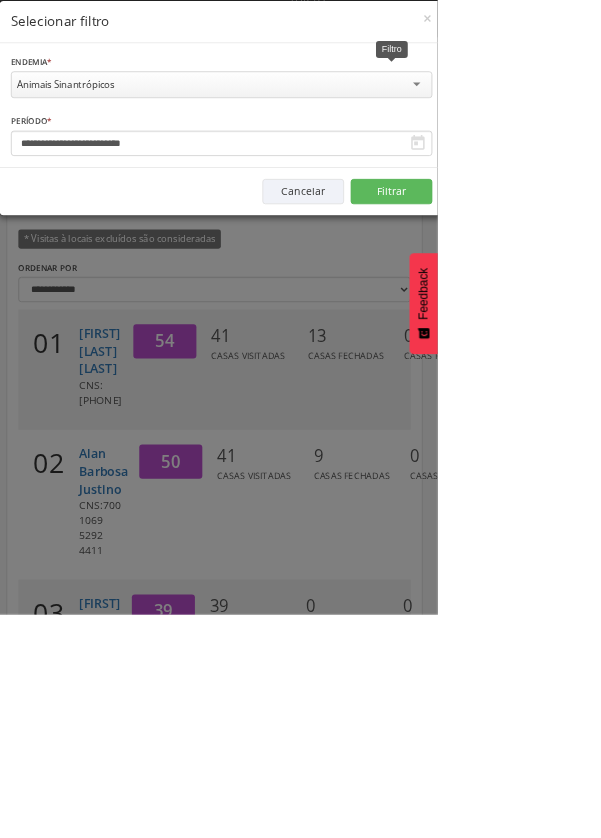 click on "**********" at bounding box center [300, 419] 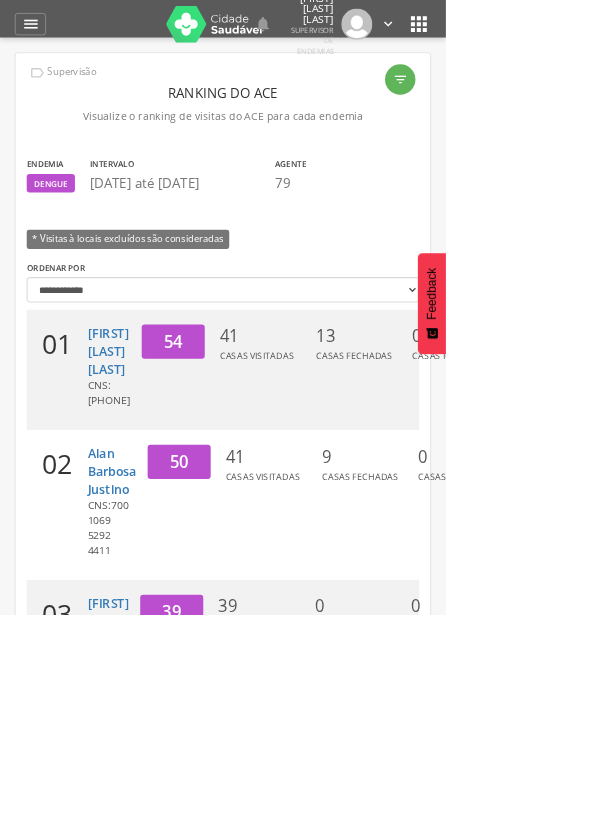 click on "" at bounding box center [41, 42] 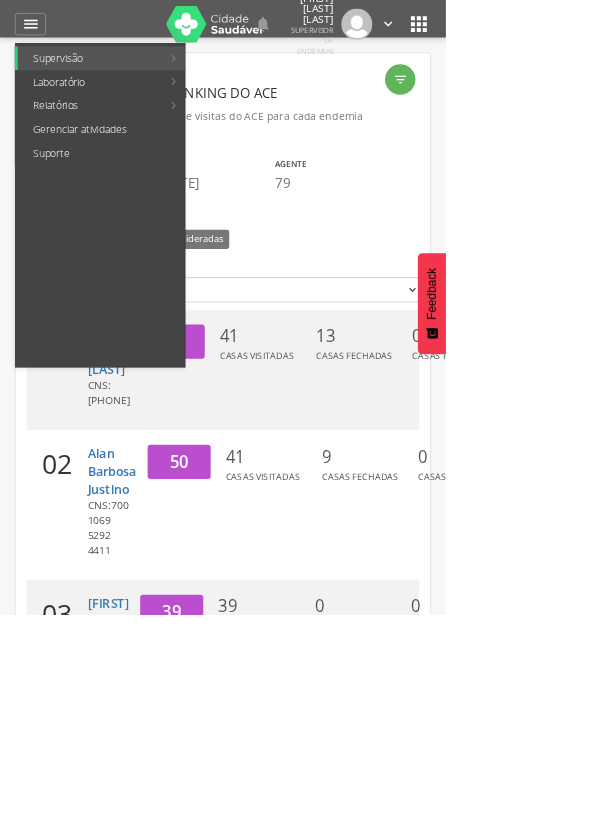 click on "Relatórios" at bounding box center (121, 152) 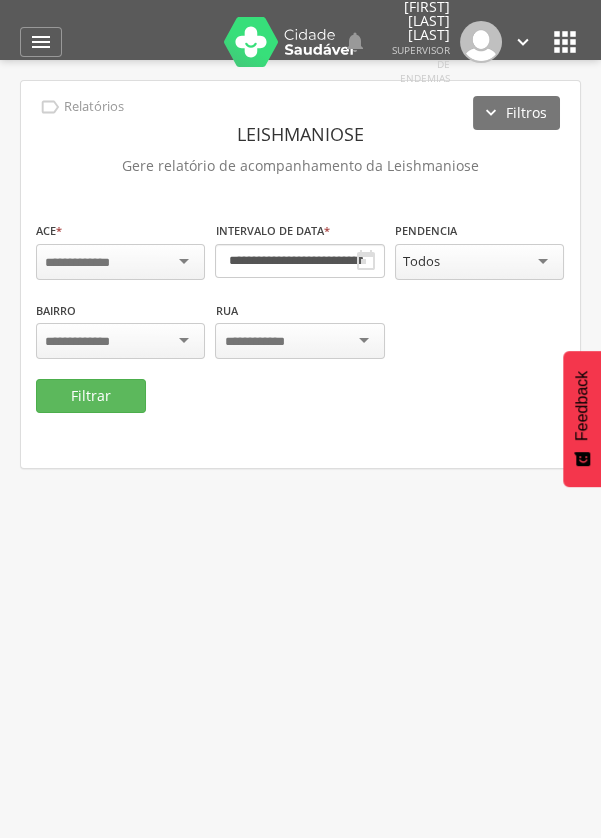 click on "" at bounding box center [41, 42] 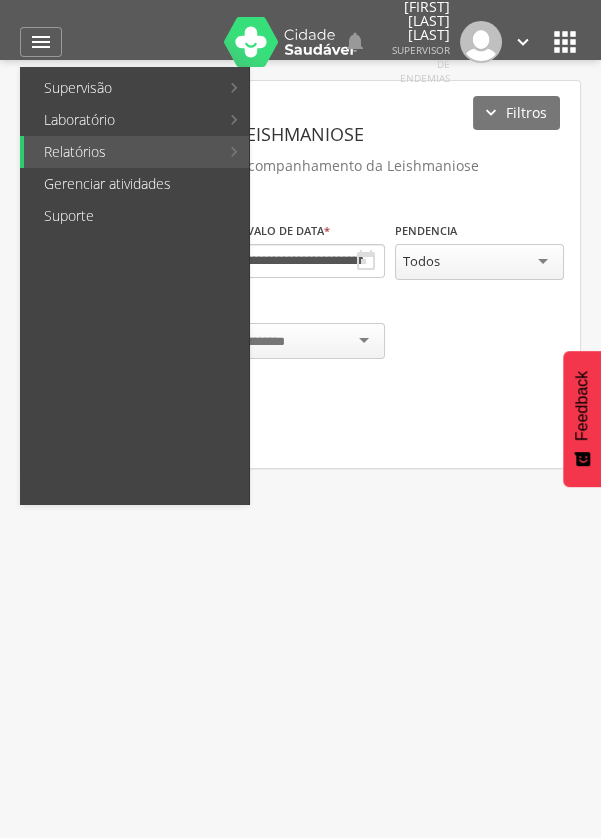 click on "Relatórios" at bounding box center (121, 152) 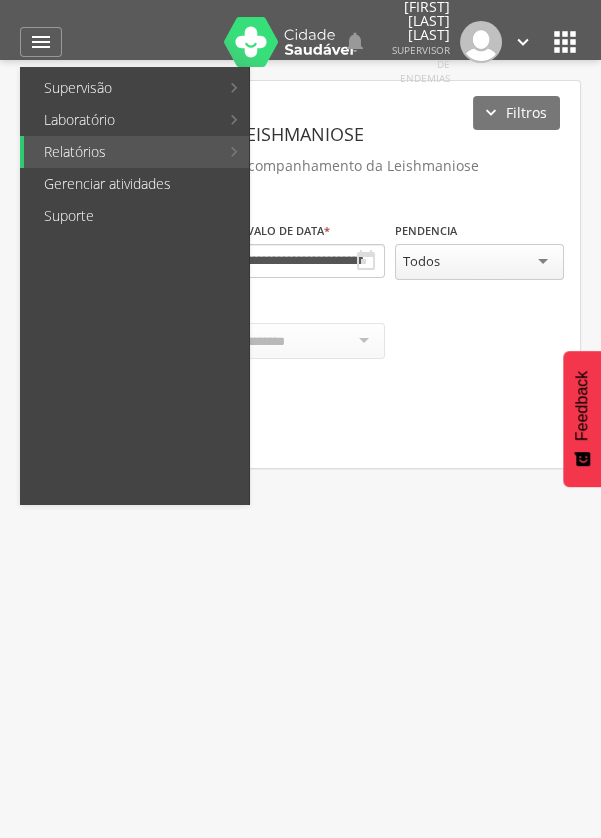 click on "Resumo do trabalho de campo" at bounding box center [370, 88] 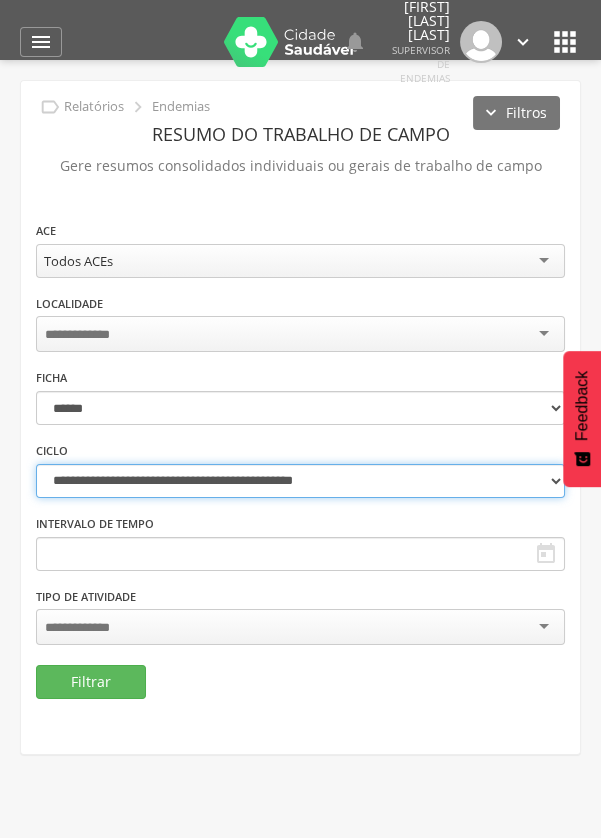 click on "**********" at bounding box center [300, 481] 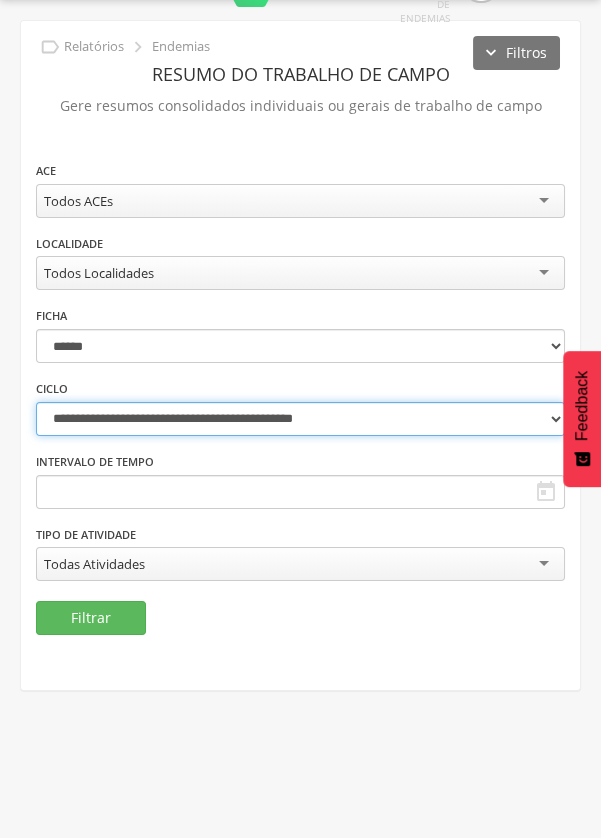 scroll, scrollTop: 0, scrollLeft: 0, axis: both 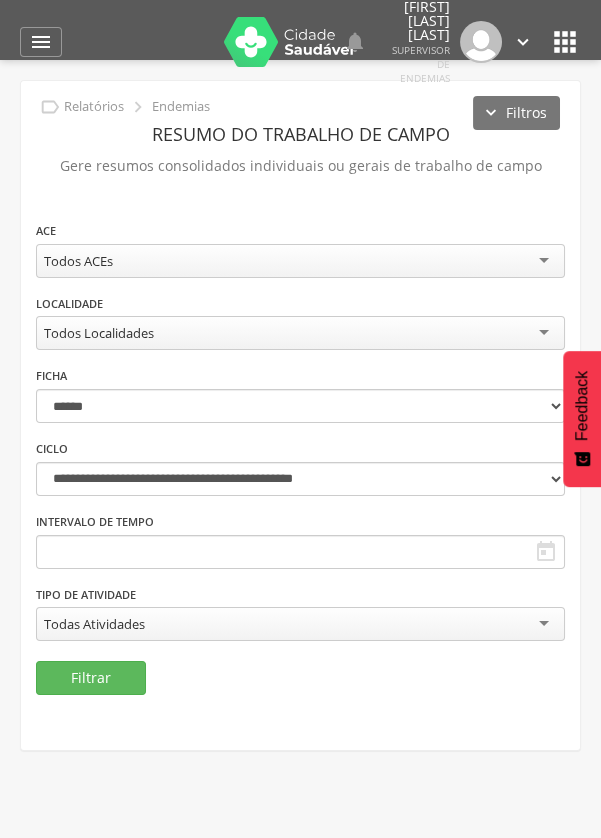 click on "Filtros" at bounding box center (516, 113) 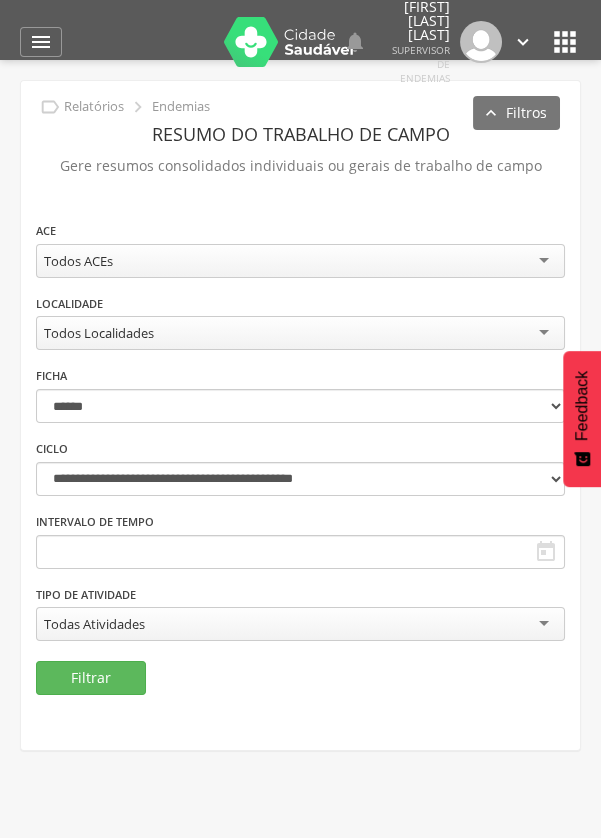 click on "" at bounding box center [41, 42] 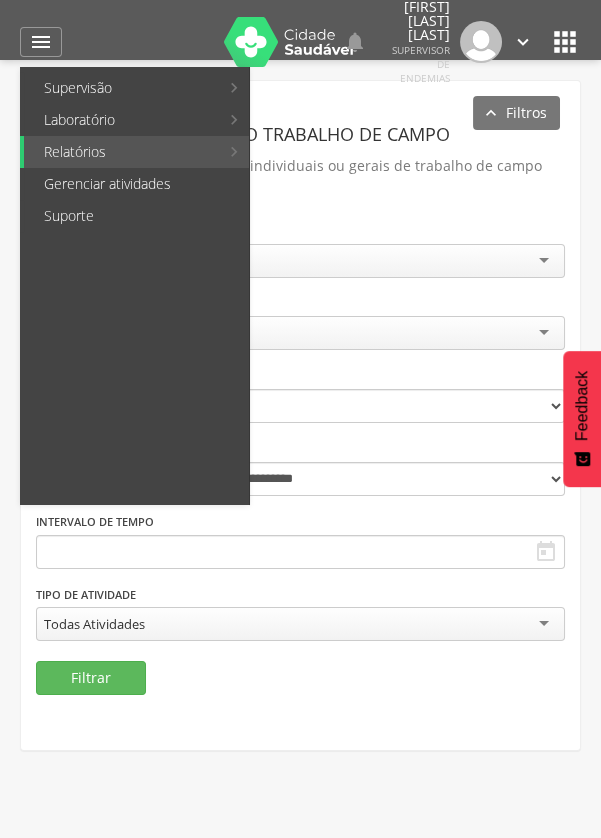 click on "Supervisão" at bounding box center [121, 88] 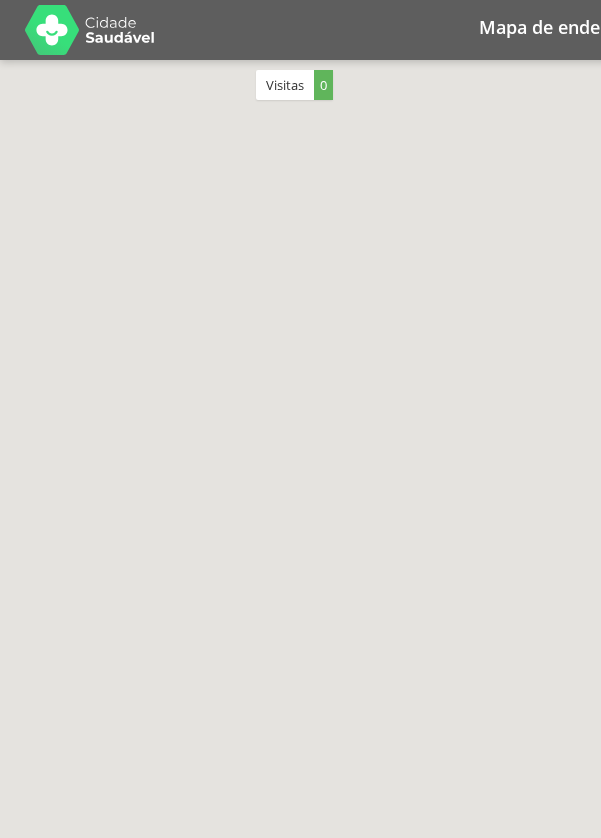 scroll, scrollTop: 0, scrollLeft: 0, axis: both 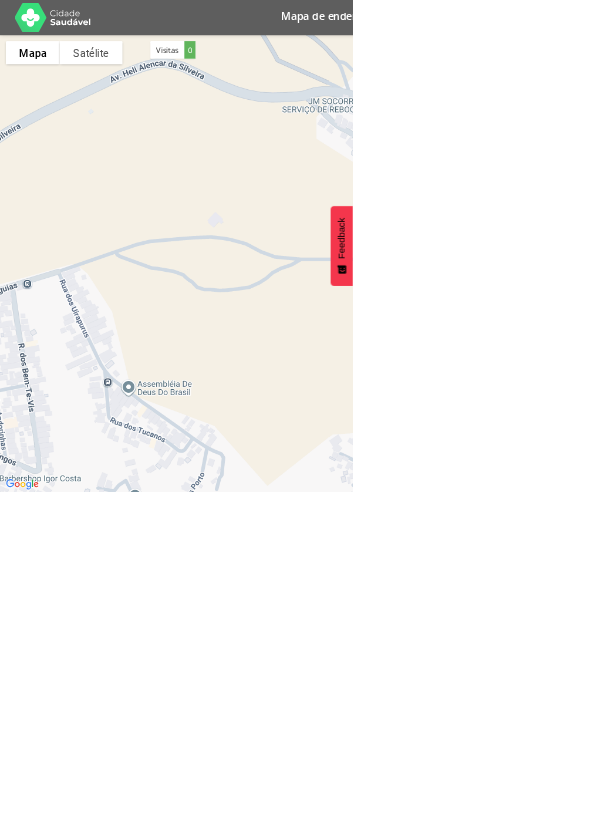 click on "**********" at bounding box center (874, 449) 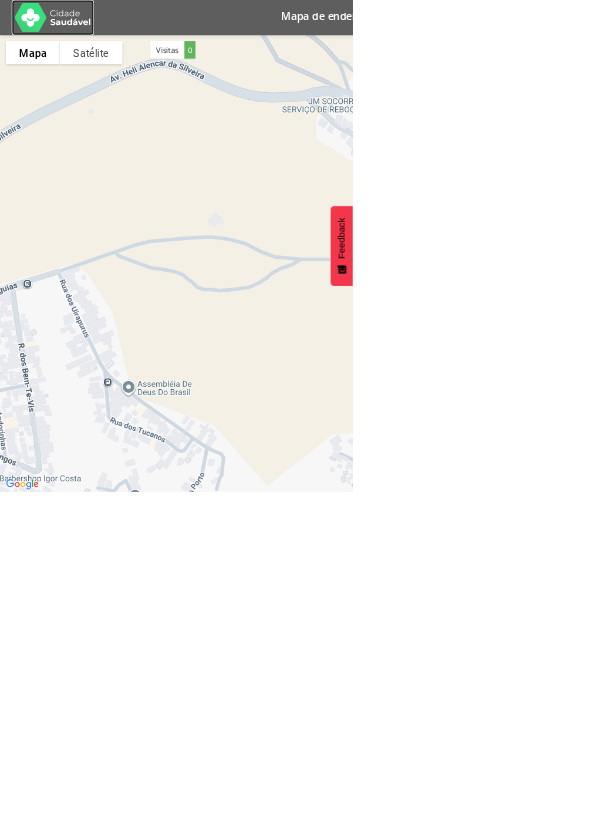 click at bounding box center [90, 30] 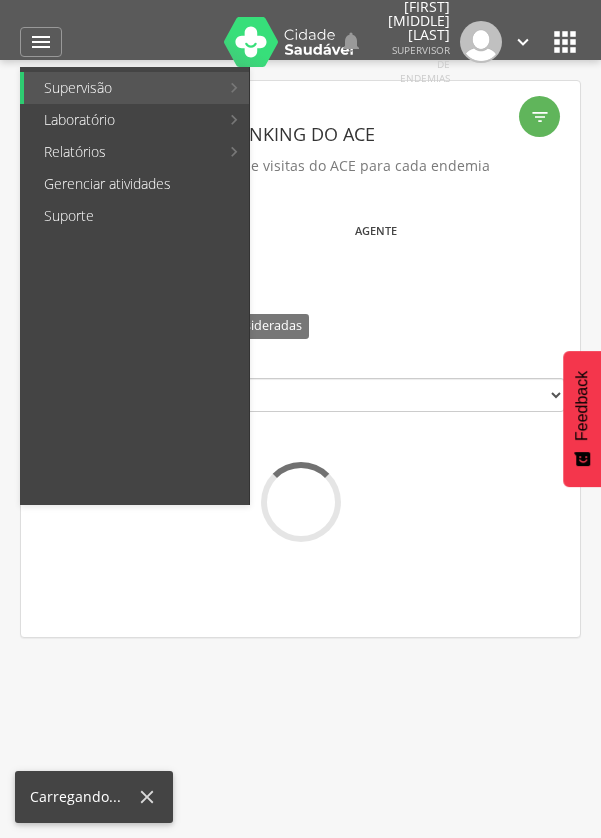 scroll, scrollTop: 0, scrollLeft: 0, axis: both 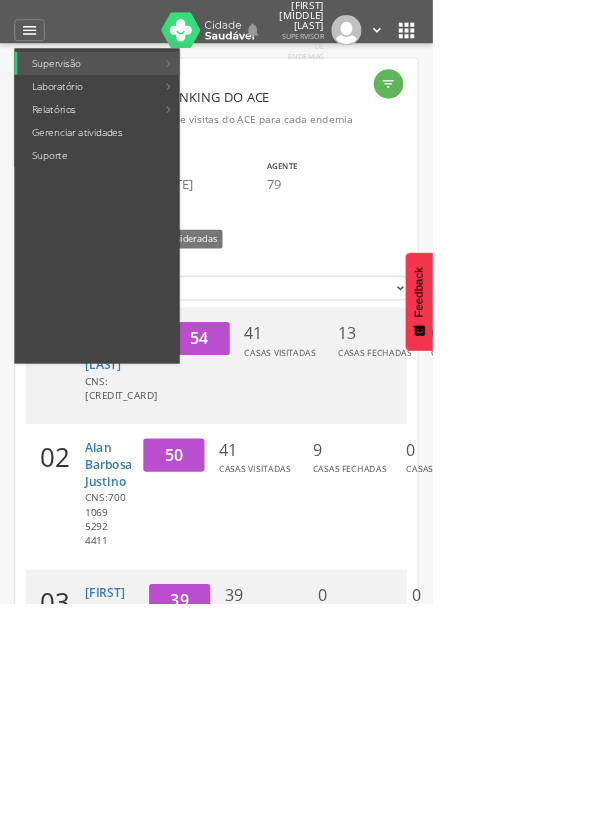 click on "Relatórios
Resumo do trabalho de campo
Leishmaniose
Esquistossomose
Chagas
Animais Sinantrópicos
Reconhecimento geográfico" at bounding box center (134, 152) 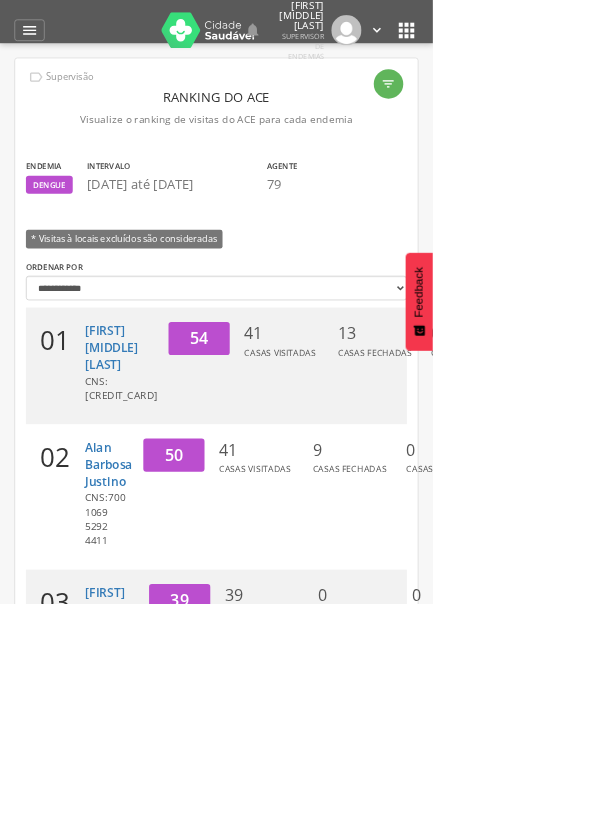 click on "" at bounding box center (41, 42) 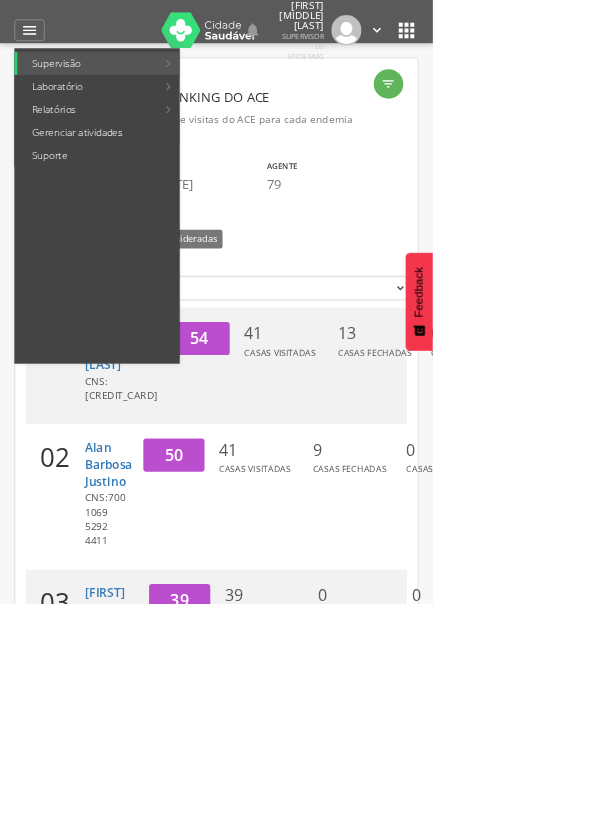 click on "Gerenciar atividades" at bounding box center (136, 184) 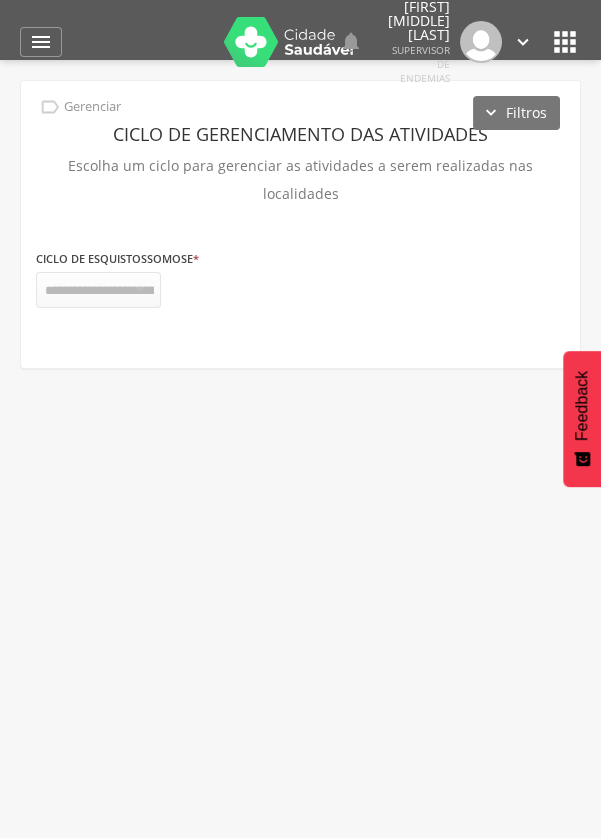 click on "" at bounding box center (41, 42) 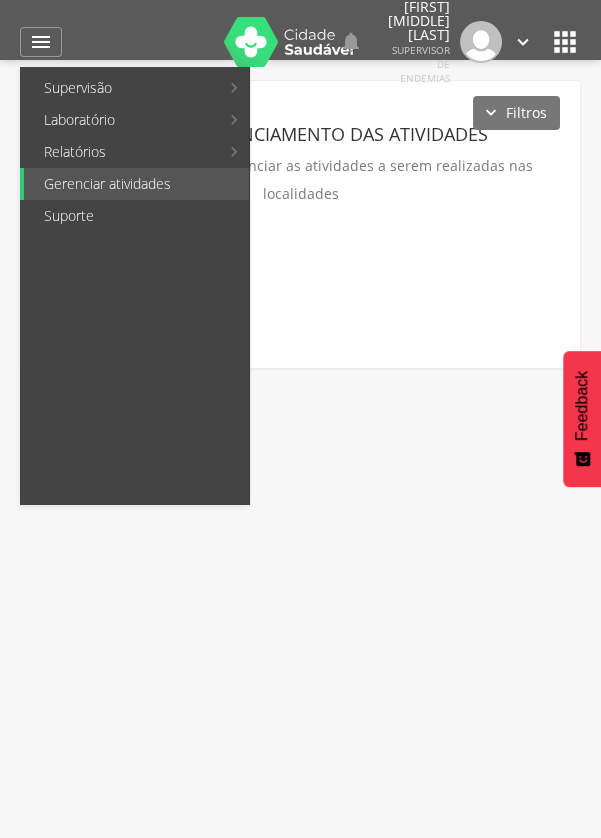 click on "Relatórios" at bounding box center [121, 152] 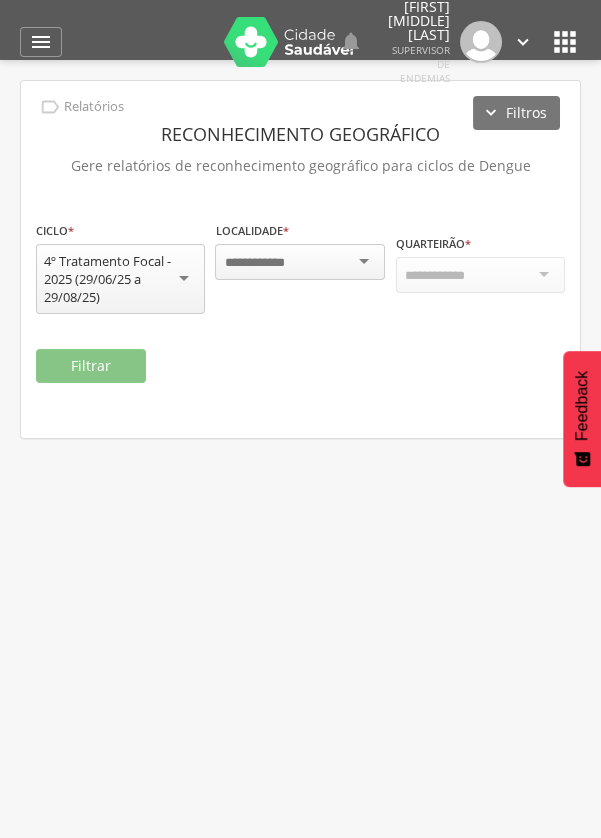 click at bounding box center [299, 262] 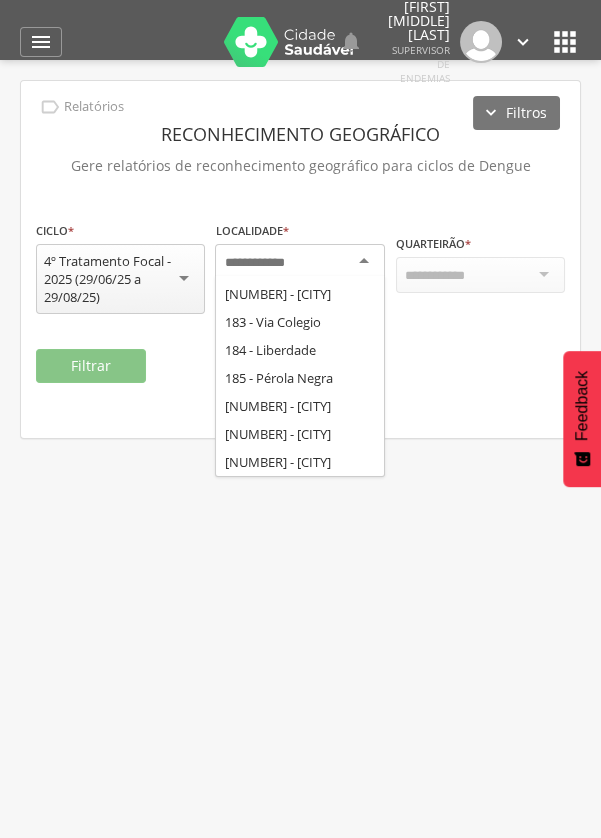 scroll, scrollTop: 2330, scrollLeft: 0, axis: vertical 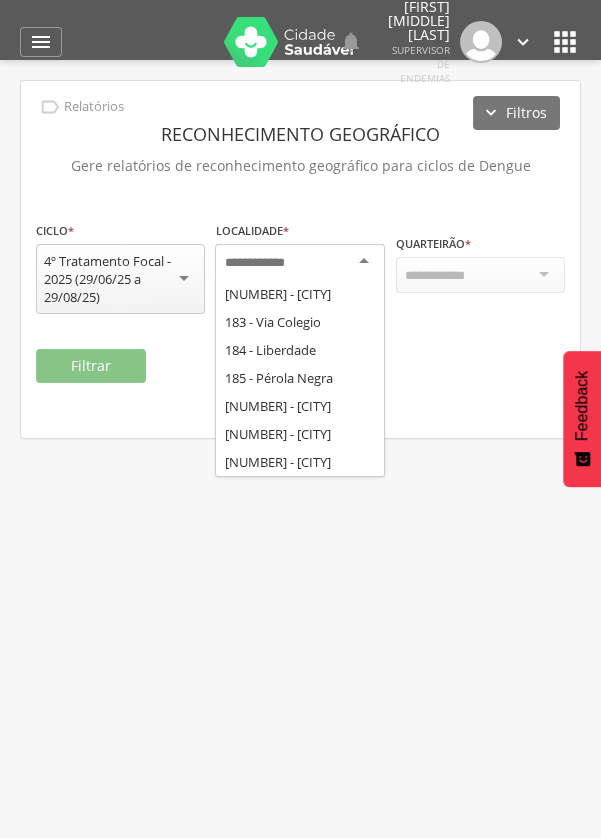 click on "**********" at bounding box center (300, 301) 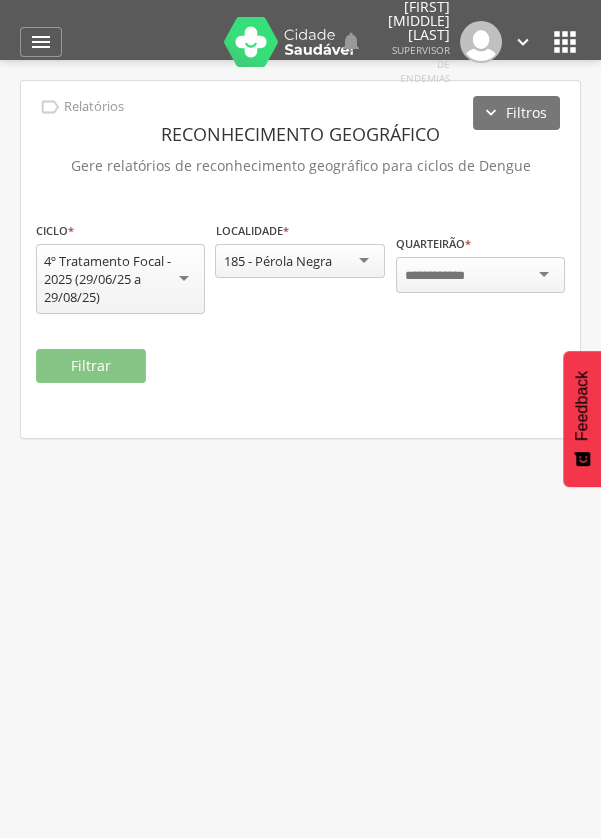 click at bounding box center [480, 275] 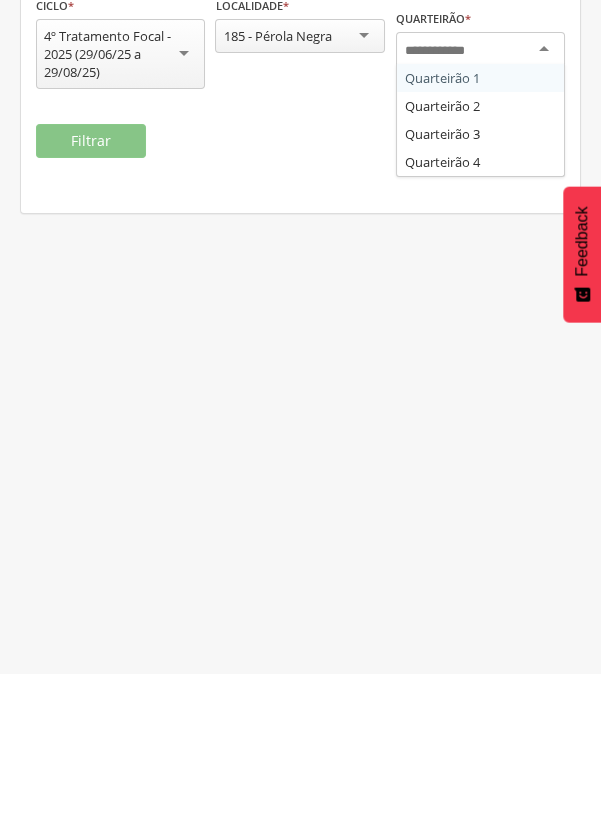 scroll, scrollTop: 0, scrollLeft: 0, axis: both 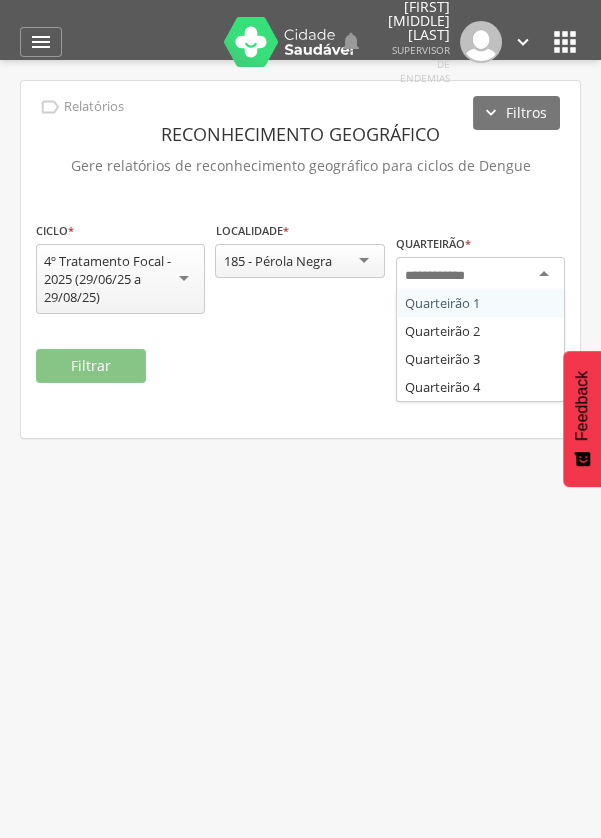 click on "**********" at bounding box center (300, 301) 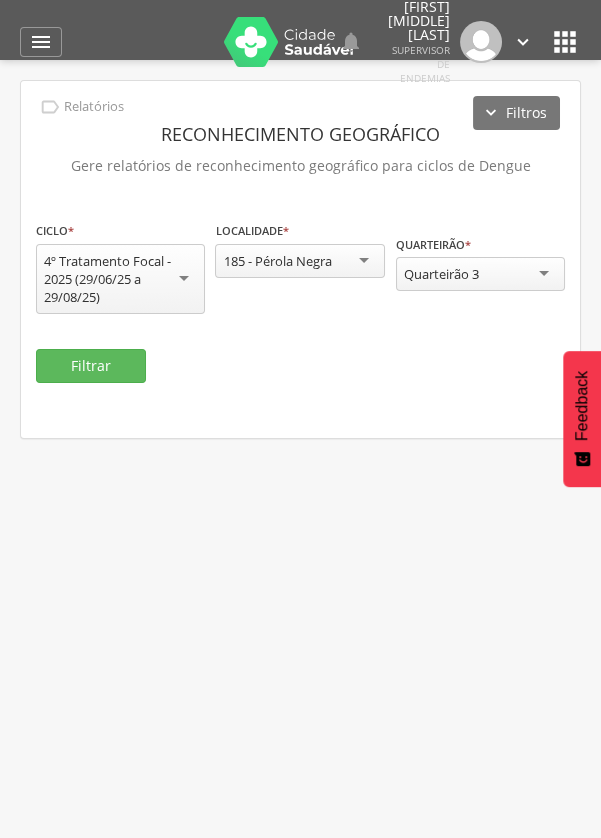 click on "Quarteirão 3" at bounding box center (480, 274) 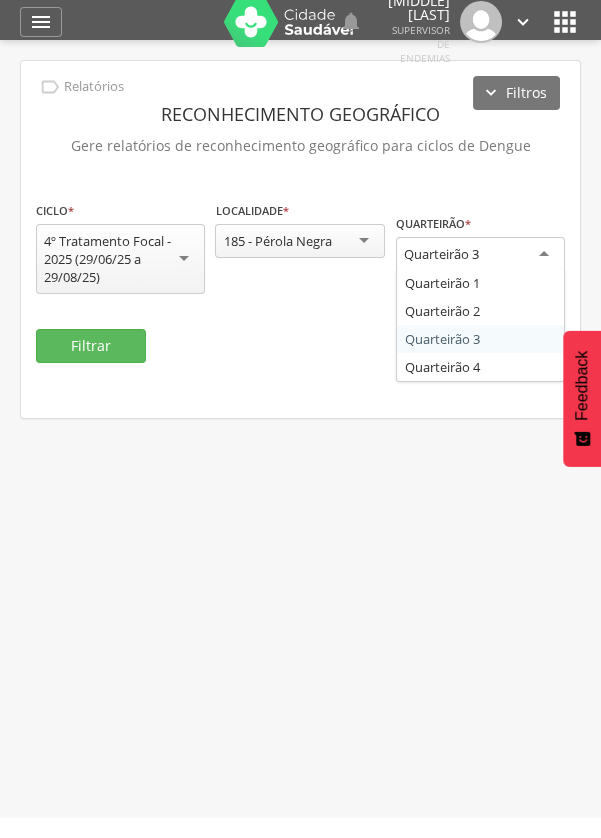 click on "Quarteirão 3" at bounding box center [480, 275] 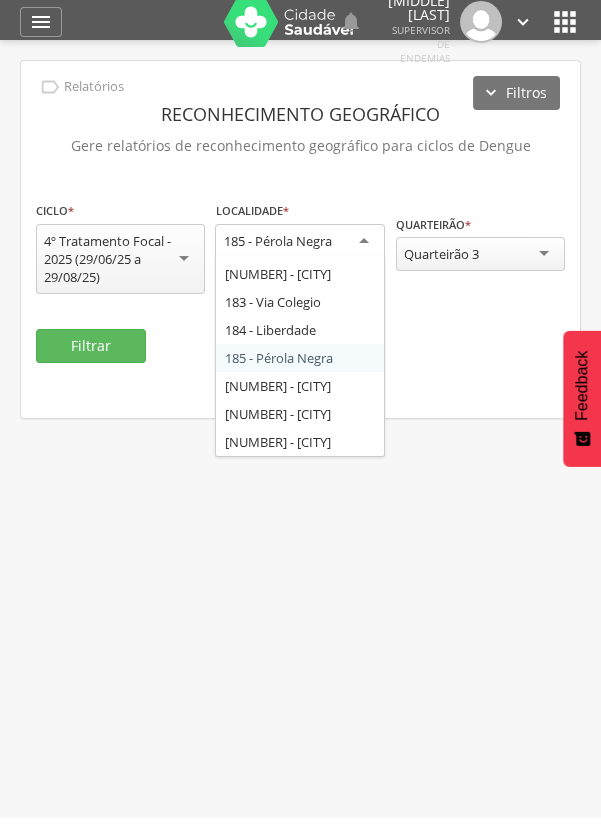click on "**********" at bounding box center (300, 301) 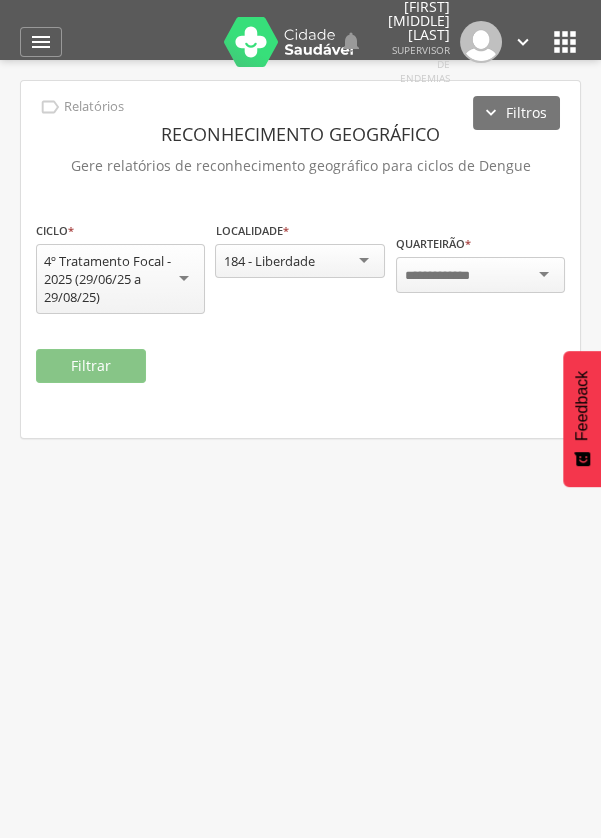 click at bounding box center (480, 275) 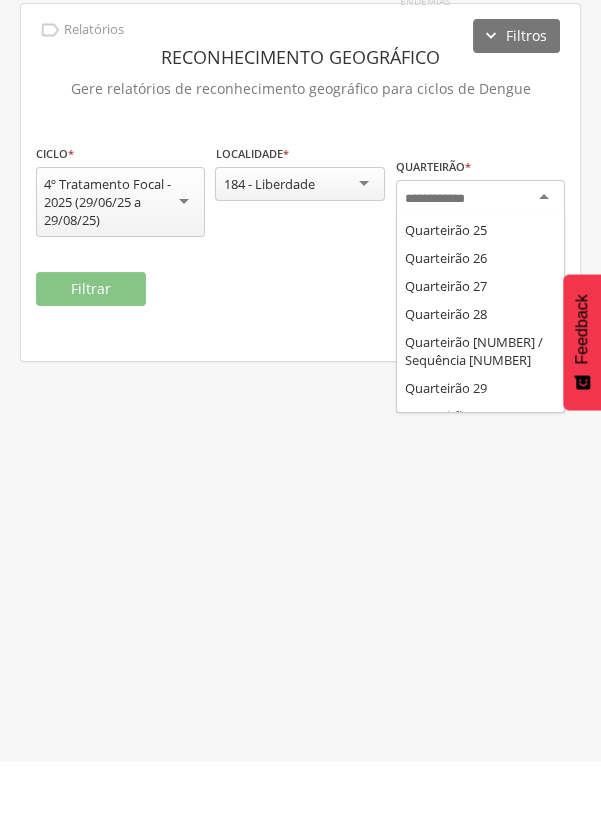 scroll, scrollTop: 844, scrollLeft: 0, axis: vertical 